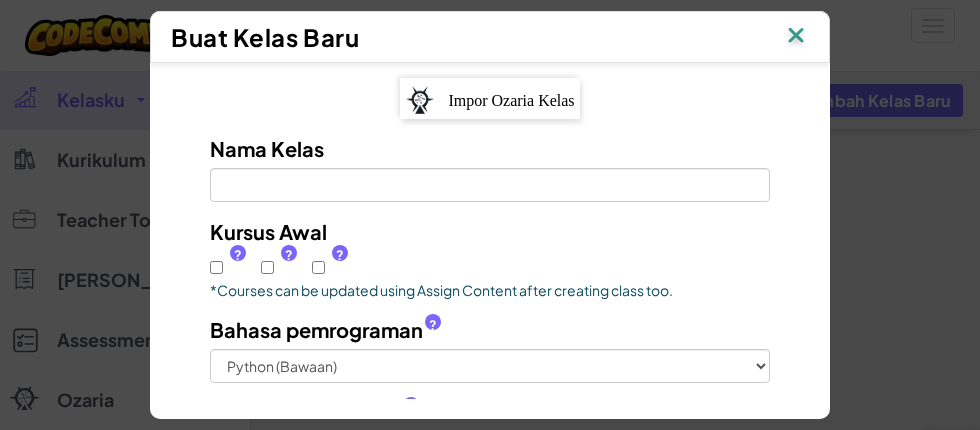 scroll, scrollTop: 0, scrollLeft: 0, axis: both 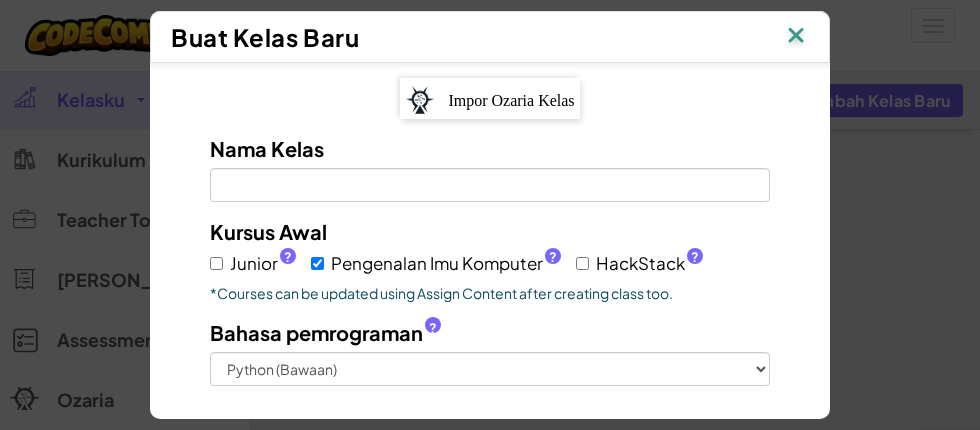 click on "?" at bounding box center (695, 257) 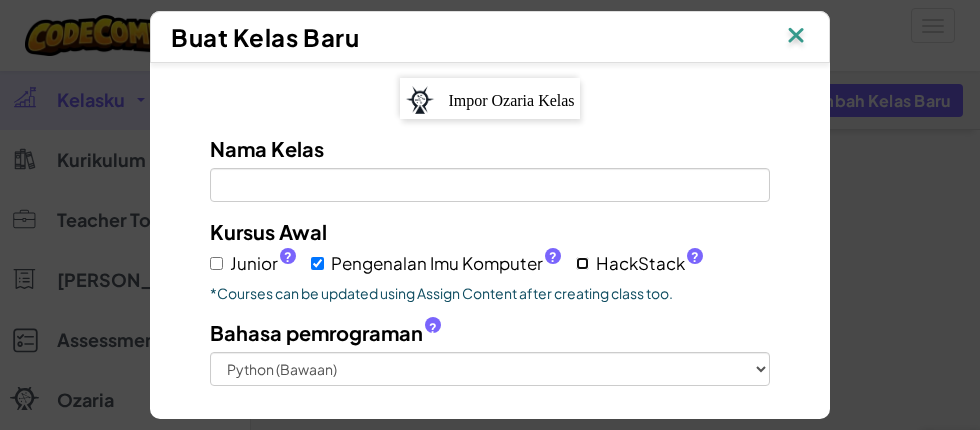 click on "HackStack
?" at bounding box center (582, 263) 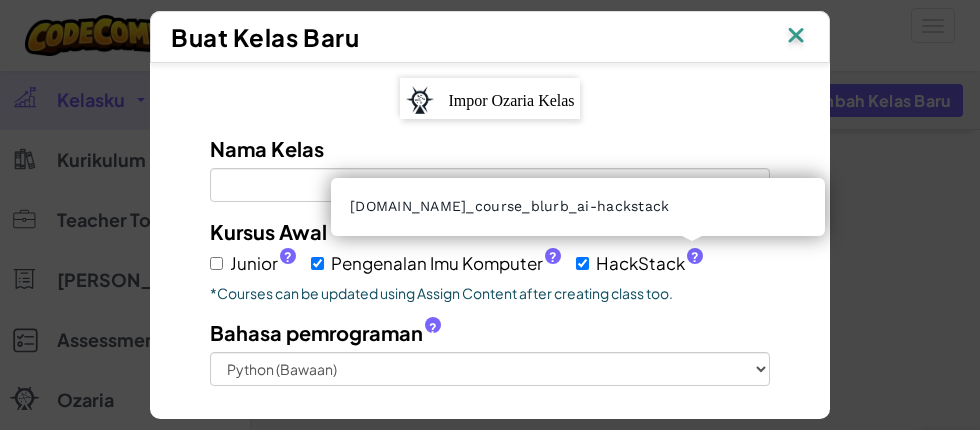 click on "Kursus Awal
Junior
?
Pengenalan Imu Komputer
?
HackStack
?
*Courses can be updated using Assign Content after creating class too." at bounding box center (490, 260) 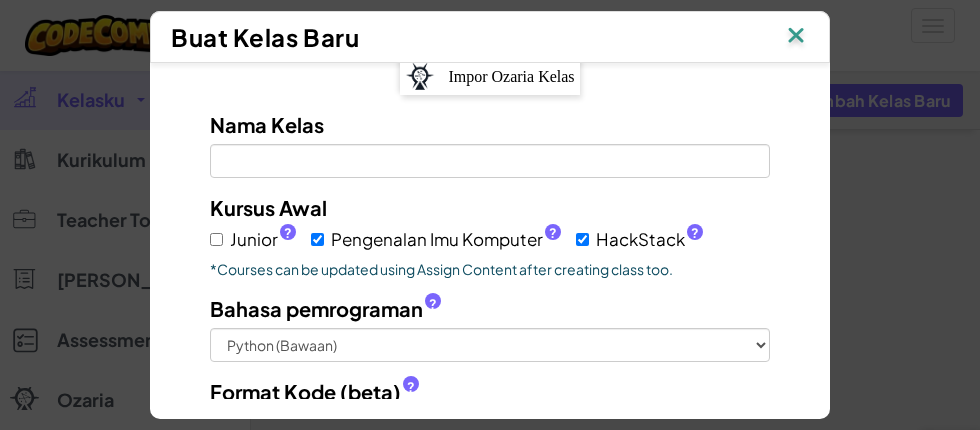 scroll, scrollTop: 26, scrollLeft: 0, axis: vertical 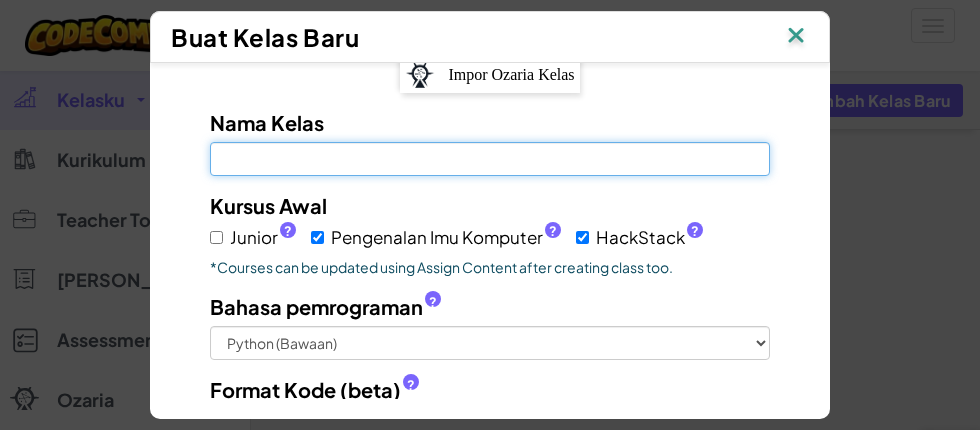 click on "Nama Kelas
Kolom ini wajib diisi" at bounding box center [490, 159] 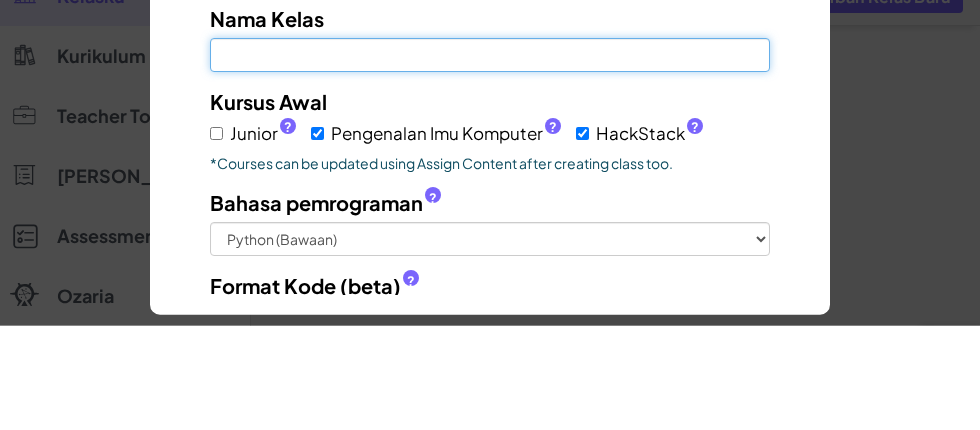 type on "k" 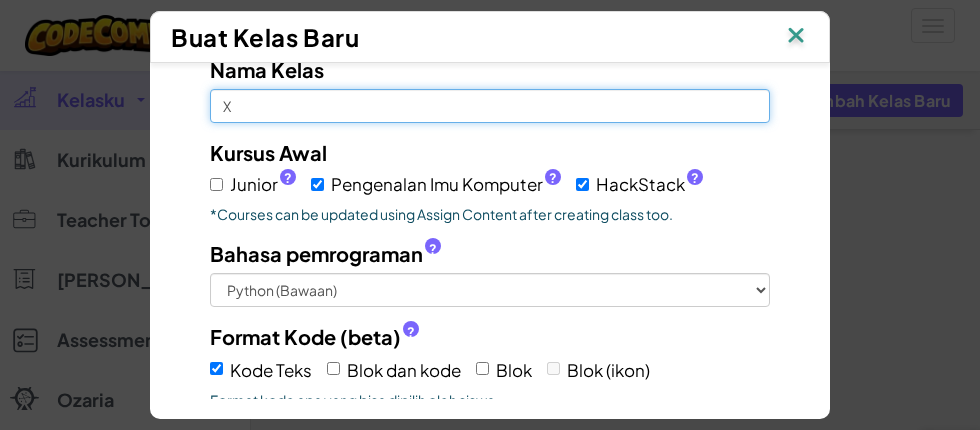 scroll, scrollTop: 79, scrollLeft: 0, axis: vertical 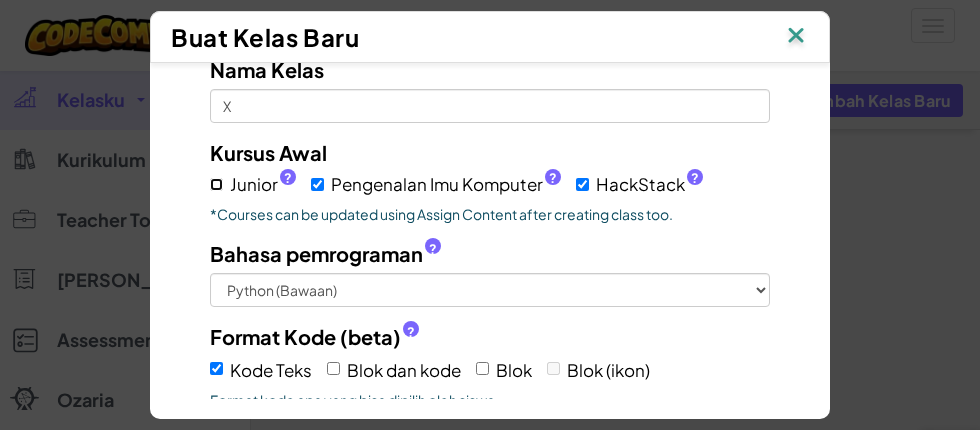 click on "Junior
?" at bounding box center (216, 184) 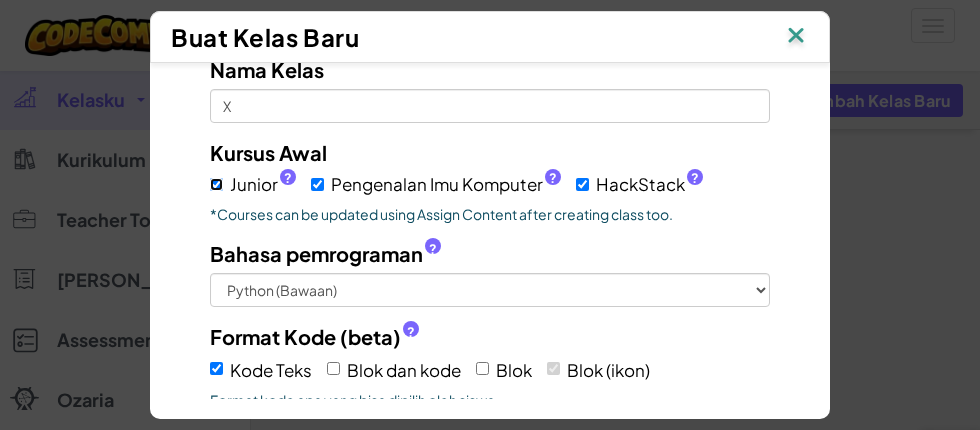 checkbox on "true" 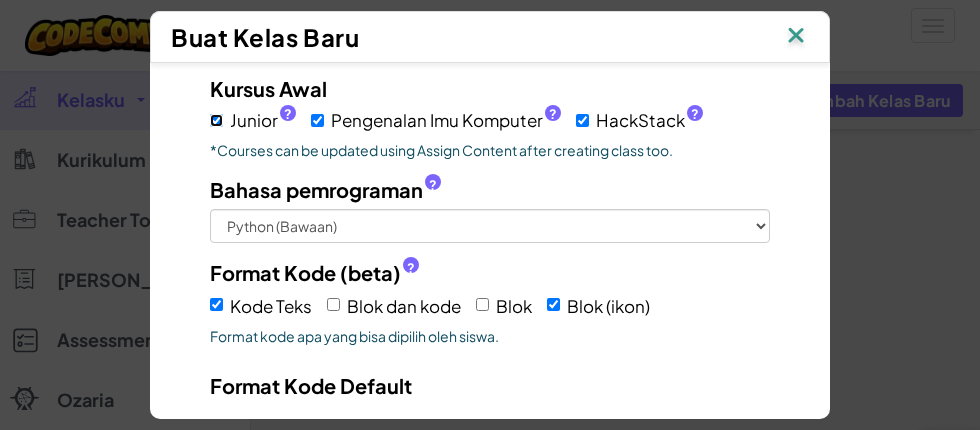 scroll, scrollTop: 145, scrollLeft: 0, axis: vertical 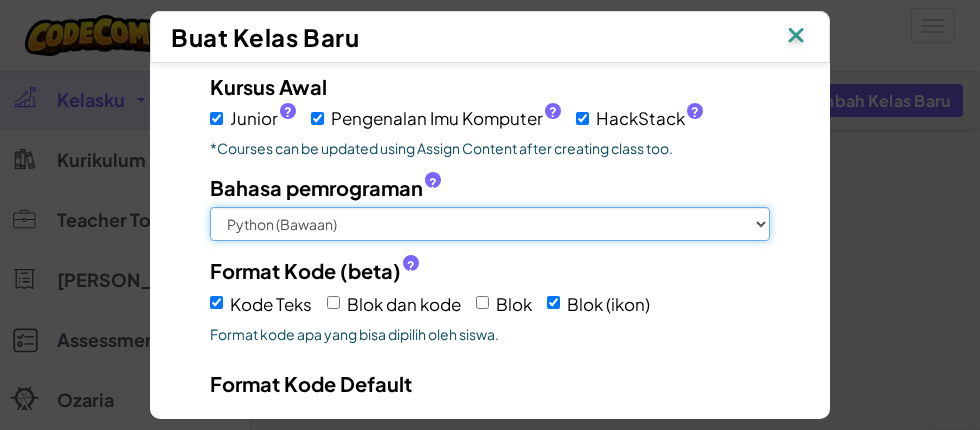 click on "Python (Bawaan)
JavaScript
C++
Java (Eksperimental)" at bounding box center (490, 224) 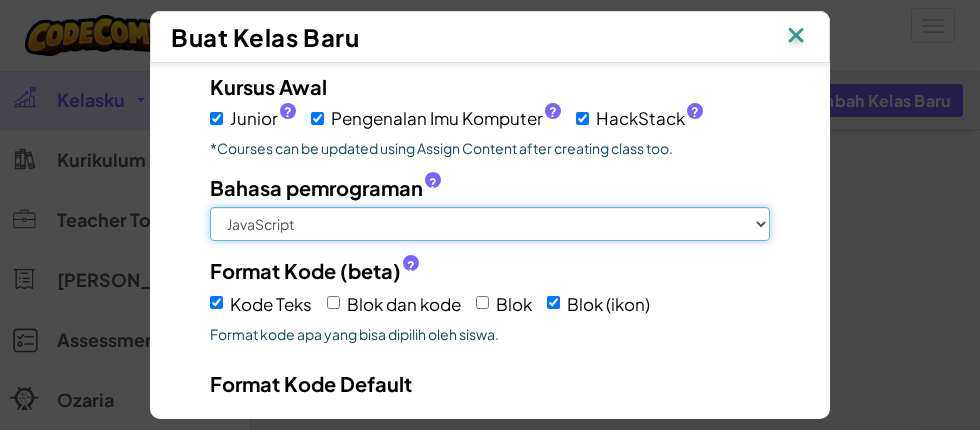 click on "Python (Bawaan)
JavaScript
C++
Java (Eksperimental)" at bounding box center [490, 224] 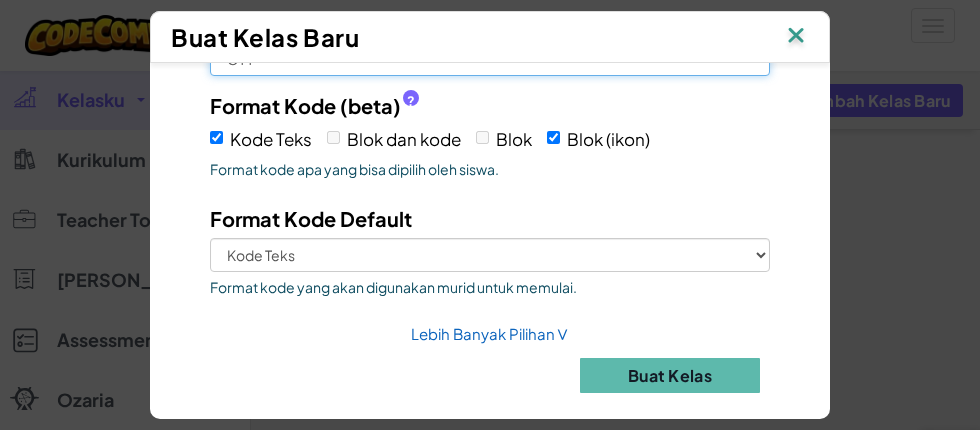 scroll, scrollTop: 310, scrollLeft: 0, axis: vertical 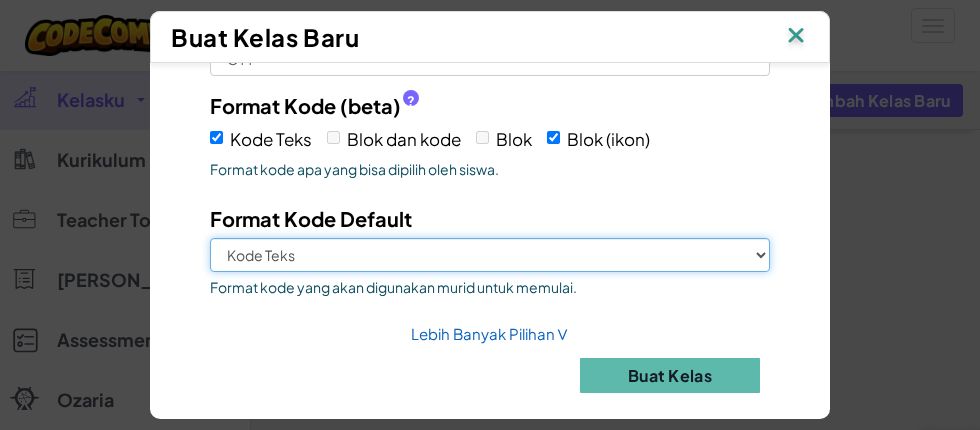 click on "Kode Teks
Blok (ikon)" at bounding box center (490, 255) 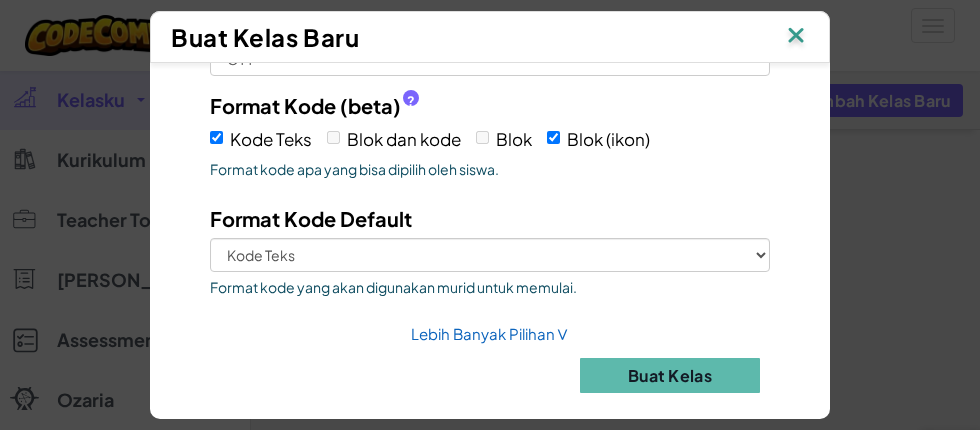 click on "Buat Kelas" at bounding box center [670, 375] 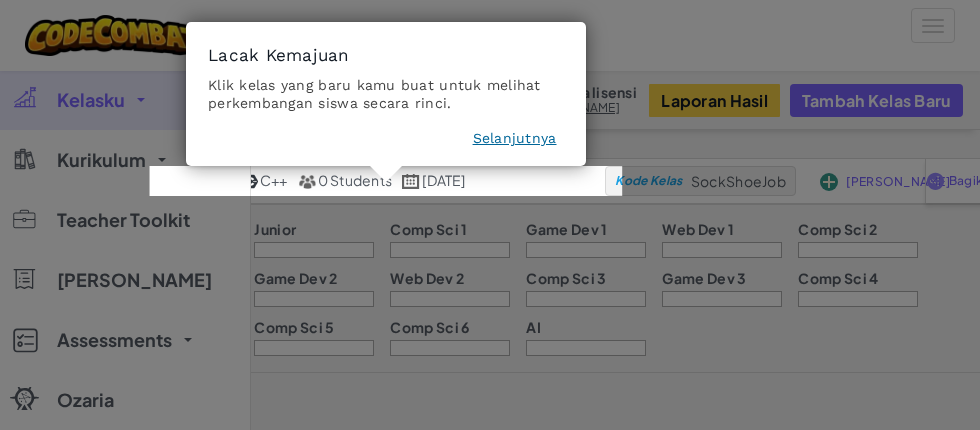 click on "Selanjutnya" at bounding box center (515, 138) 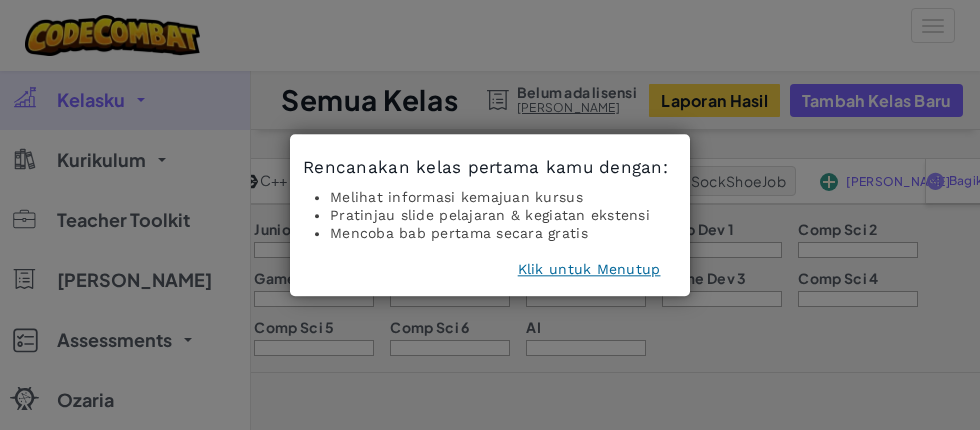 click on "Klik untuk Menutup" at bounding box center [589, 269] 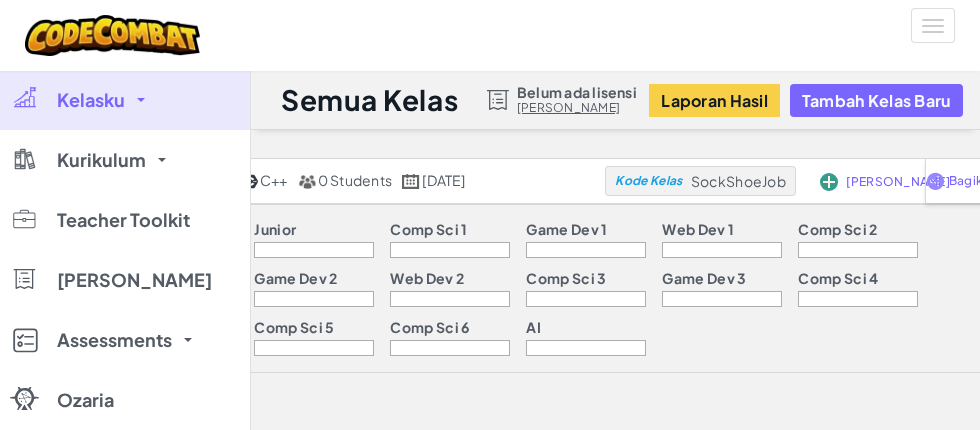 click on "Junior" at bounding box center [314, 231] 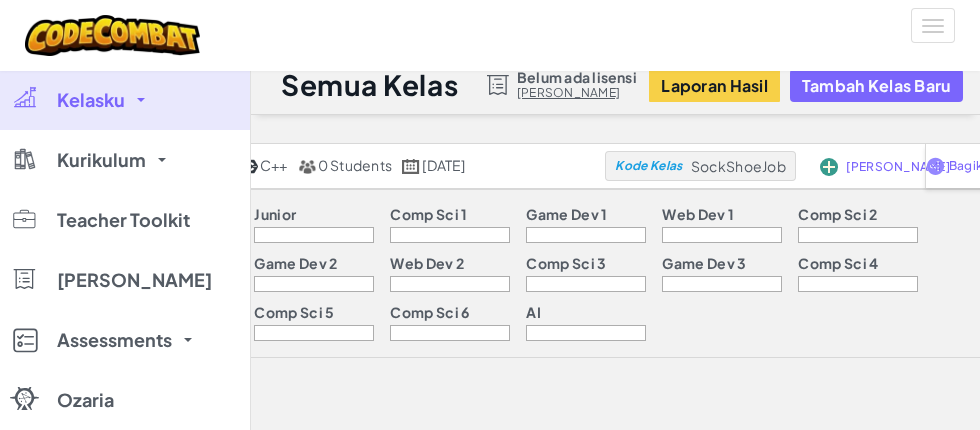 scroll, scrollTop: 0, scrollLeft: 0, axis: both 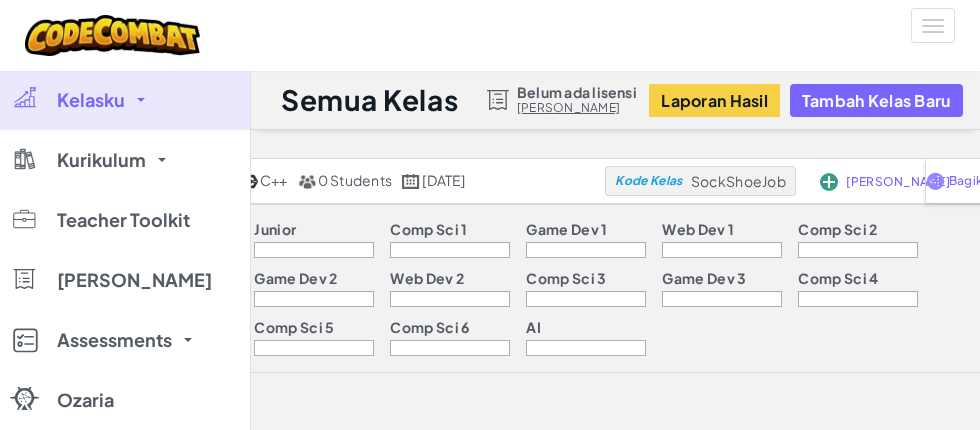 click on "Junior
Comp Sci 1
Game Dev 1
Web Dev 1
Comp Sci 2
Game Dev 2
Web Dev 2
Comp Sci 3
Game Dev 3
Comp Sci 4
Comp Sci 5
Comp Sci 6
AI" at bounding box center [647, 288] 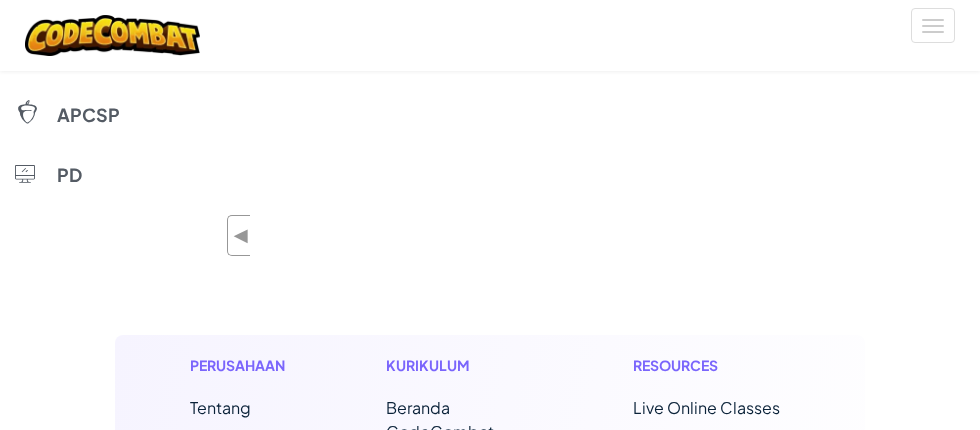 scroll, scrollTop: 1023, scrollLeft: 0, axis: vertical 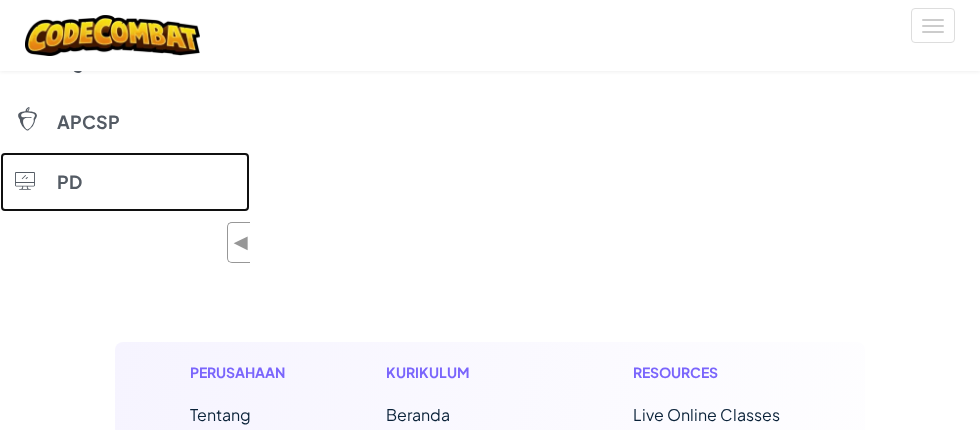click on "PD" at bounding box center [125, 182] 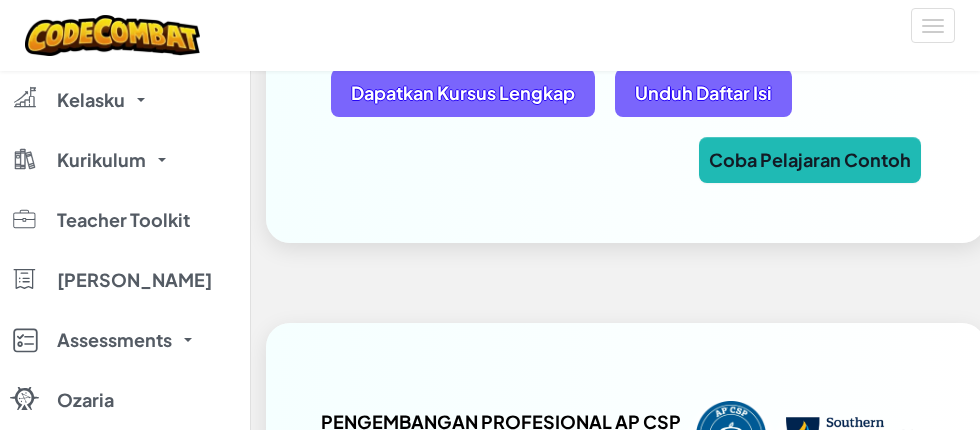 scroll, scrollTop: 2680, scrollLeft: 0, axis: vertical 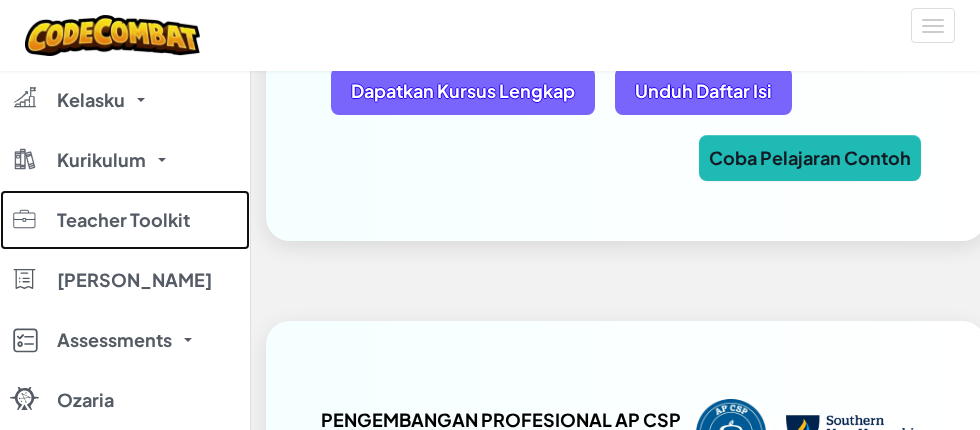 click on "Teacher Toolkit" at bounding box center [125, 220] 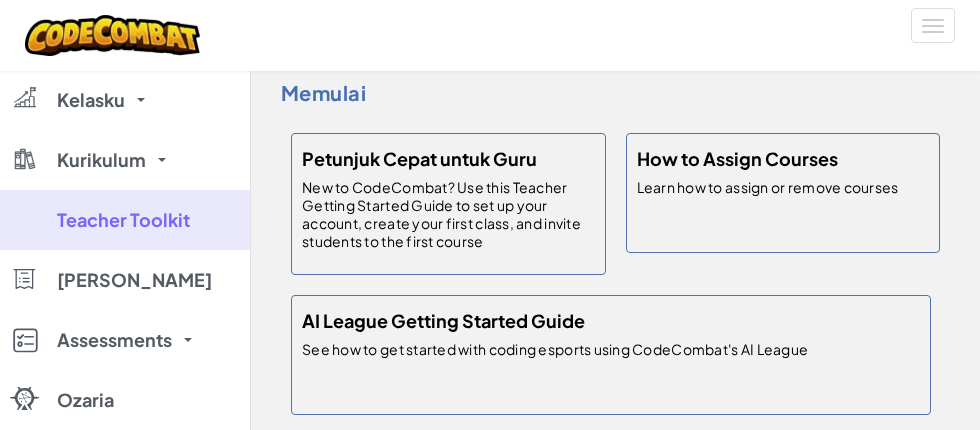 scroll, scrollTop: 140, scrollLeft: 0, axis: vertical 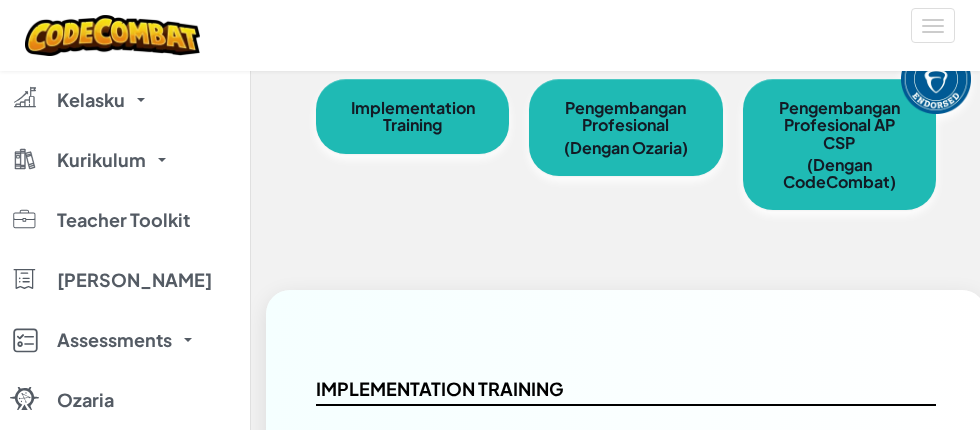 click on "Implementation Training
Para pendidik mendapatkan pelatihan orientasi langsung online selama 60 menit dan panduan tentang cara menggunakan CodeCombat atau Ozaria untuk mendukung tujuan institusional dan pengajaran tertentu. Implementasinya berfokus pada melakukan walkthrough lengkap dashboard guru yang mencakup:
Bagaimana cara menambahkan kelas & murid
Bagaimana cara melacak & mengunci kemajuan murid
Gambaran cara menggunakan sumber daya yang tersedia di Resource Hub, termasuk: Panduan Kursus, Rencana Pelajaran, Slide Pelajaran, & FAQ Pendidik
Dapatkan Kursus Lengkap" at bounding box center (626, 820) 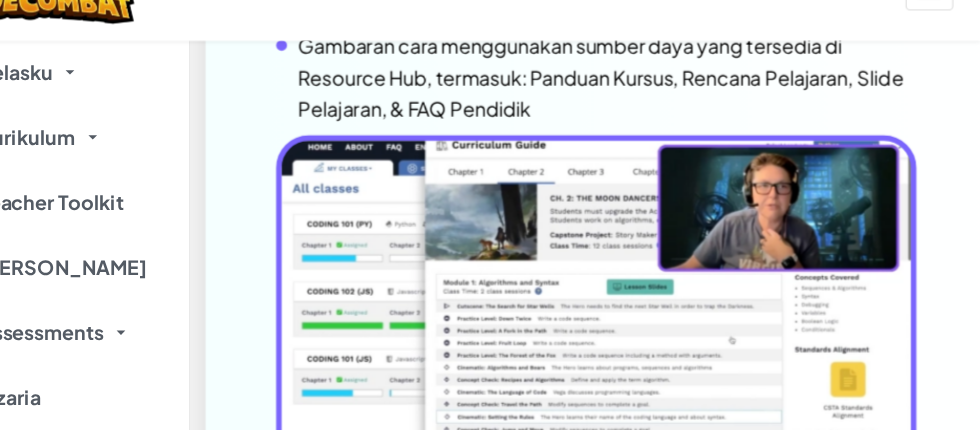 scroll, scrollTop: 1022, scrollLeft: 0, axis: vertical 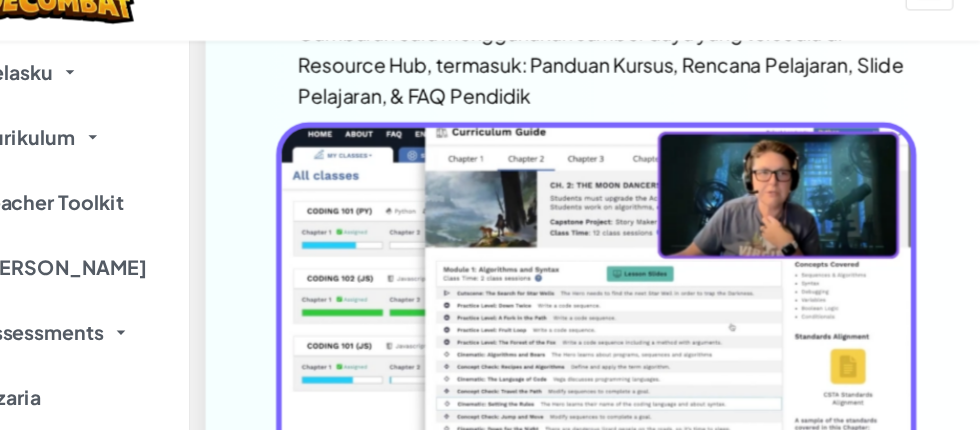 click at bounding box center [626, 312] 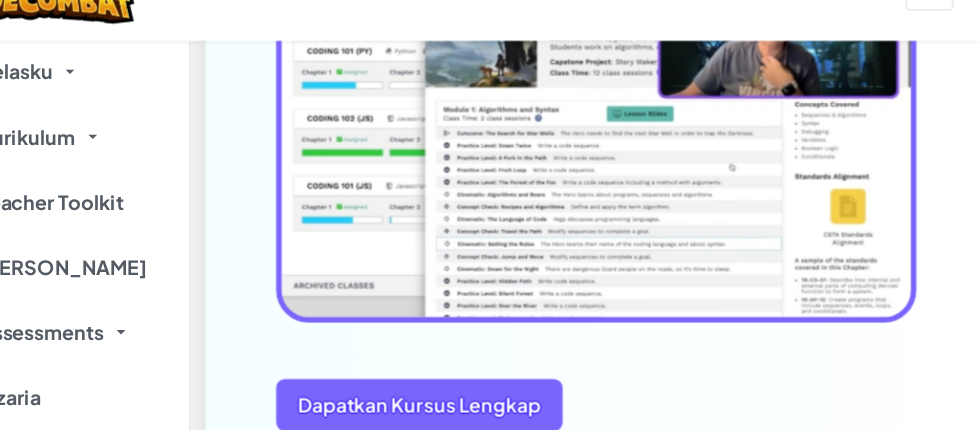 scroll, scrollTop: 1191, scrollLeft: 0, axis: vertical 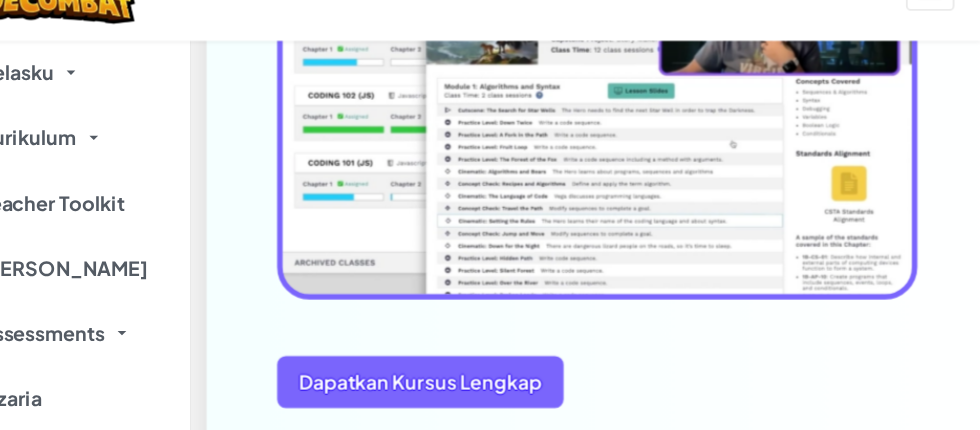 click on "Implementation Training
Para pendidik mendapatkan pelatihan orientasi langsung online selama 60 menit dan panduan tentang cara menggunakan CodeCombat atau Ozaria untuk mendukung tujuan institusional dan pengajaran tertentu. Implementasinya berfokus pada melakukan walkthrough lengkap dashboard guru yang mencakup:
Bagaimana cara menambahkan kelas & murid
Bagaimana cara melacak & mengunci kemajuan murid
Gambaran cara menggunakan sumber daya yang tersedia di Resource Hub, termasuk: Panduan Kursus, Rencana Pelajaran, Slide Pelajaran, & FAQ Pendidik
Dapatkan Kursus Lengkap" at bounding box center (626, -40) 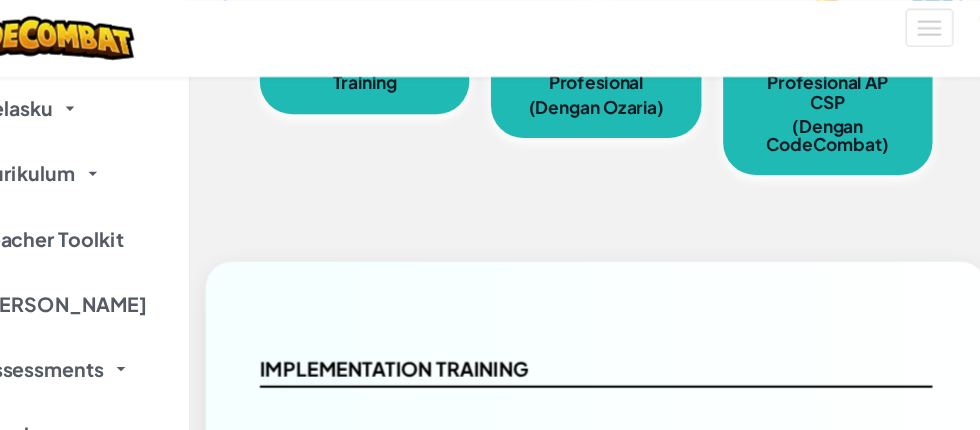 scroll, scrollTop: 0, scrollLeft: 0, axis: both 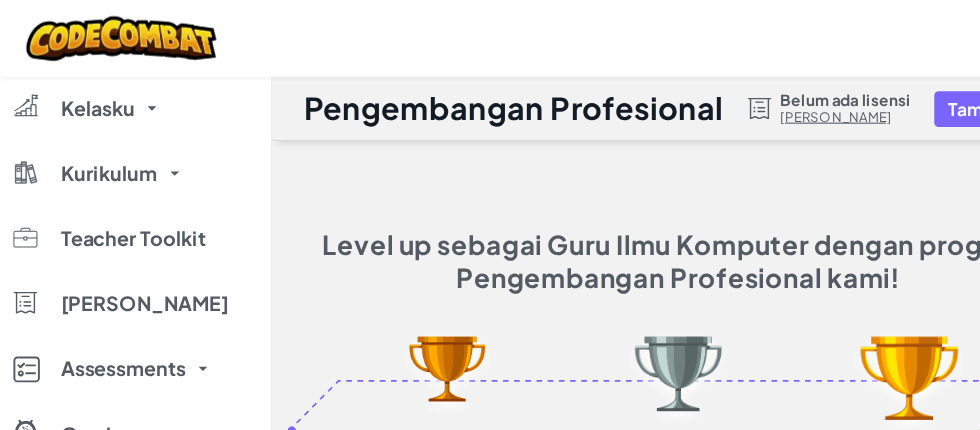 click on "Kurikulum" at bounding box center [101, 160] 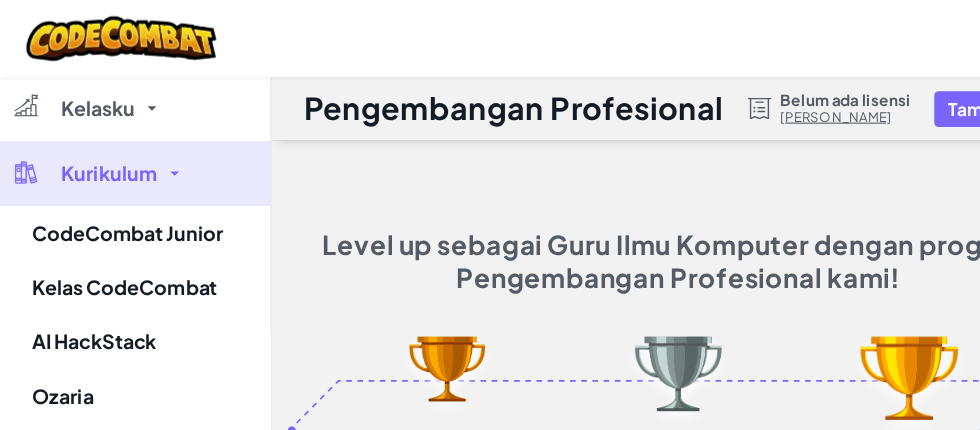 click at bounding box center (490, 215) 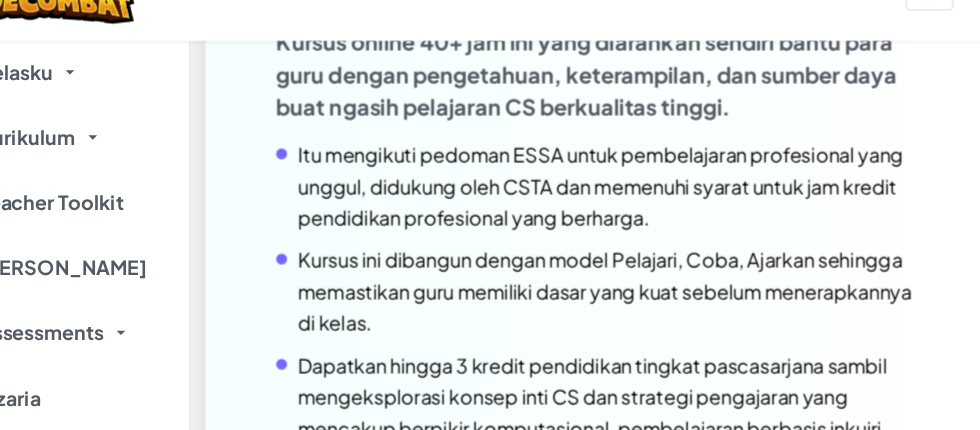 scroll, scrollTop: 1897, scrollLeft: 0, axis: vertical 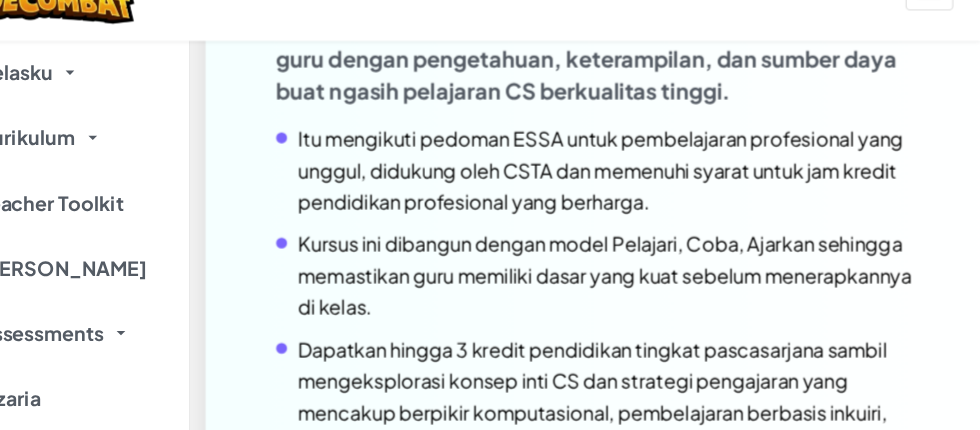 click on "Kursus ini dibangun dengan model Pelajari, Coba, Ajarkan sehingga memastikan guru memiliki dasar yang kuat sebelum menerapkannya di kelas." at bounding box center [626, 286] 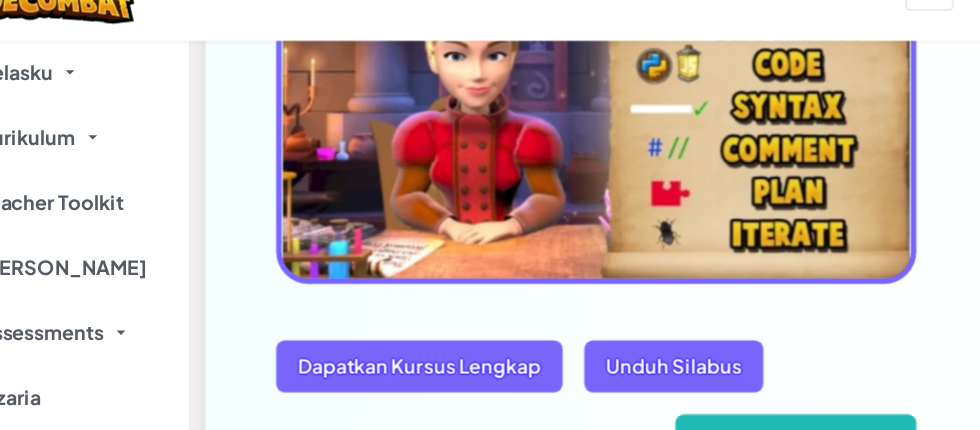 scroll, scrollTop: 3736, scrollLeft: 0, axis: vertical 